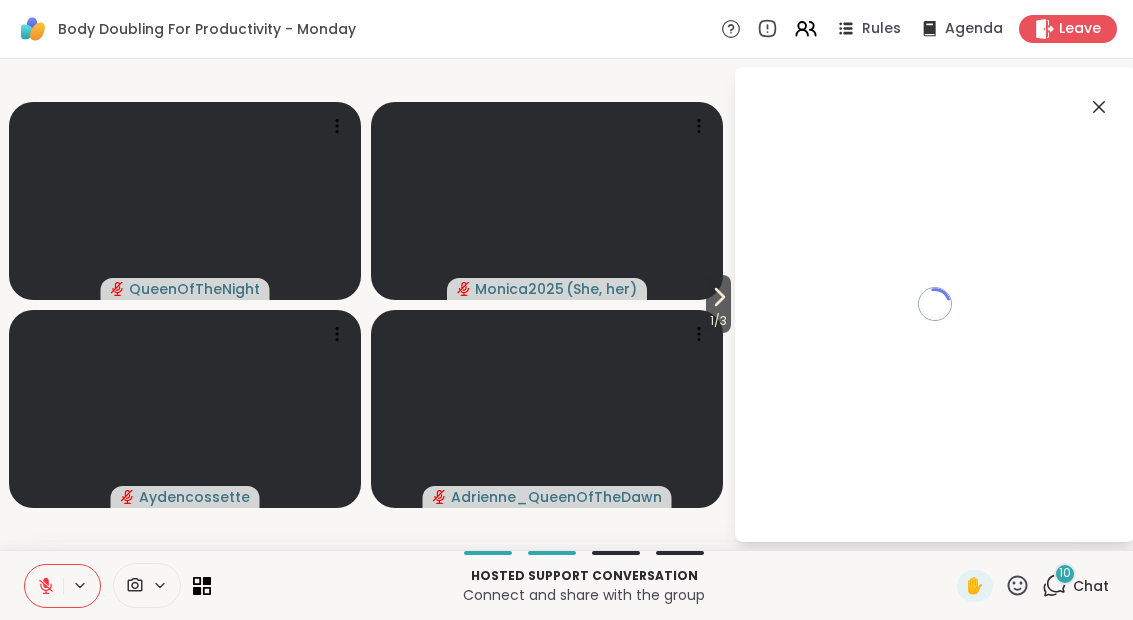 scroll, scrollTop: 0, scrollLeft: 0, axis: both 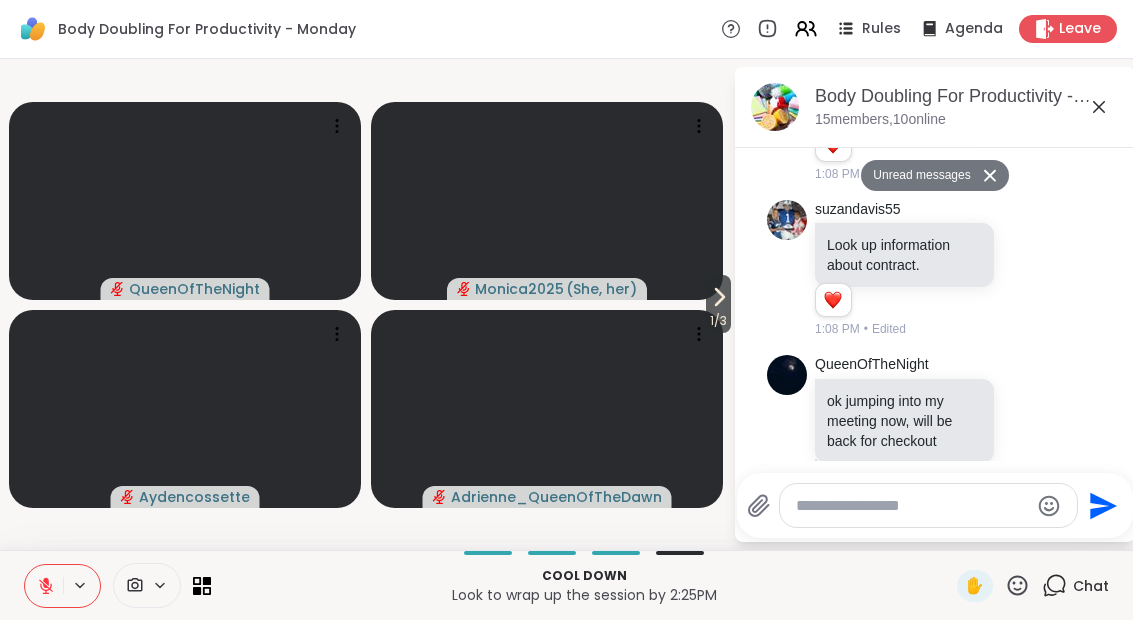 click 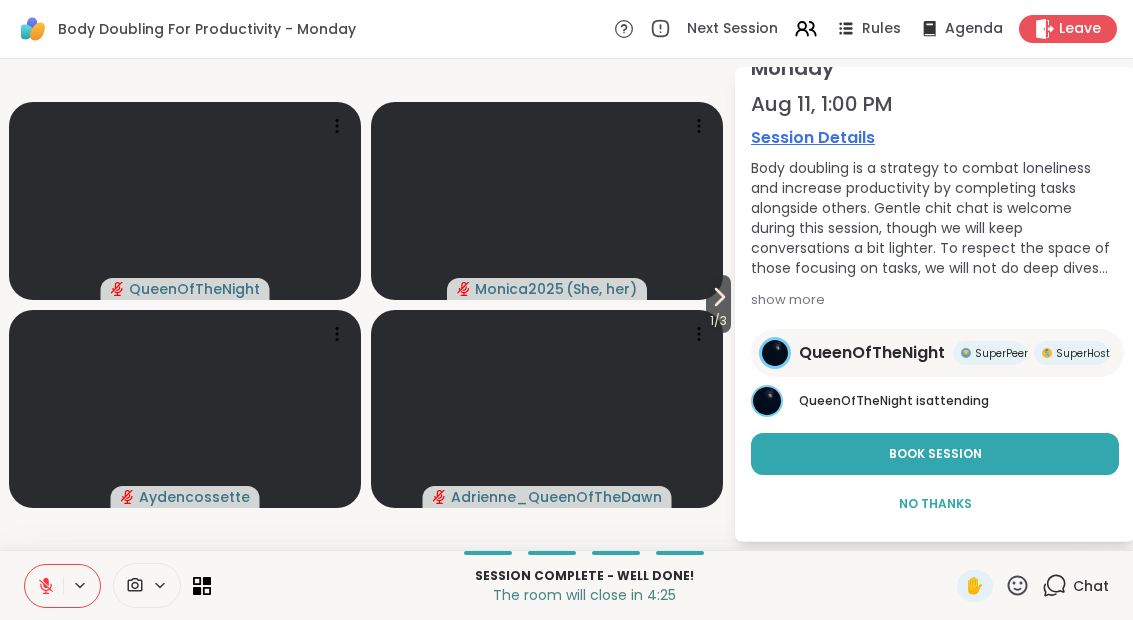 scroll, scrollTop: 109, scrollLeft: 0, axis: vertical 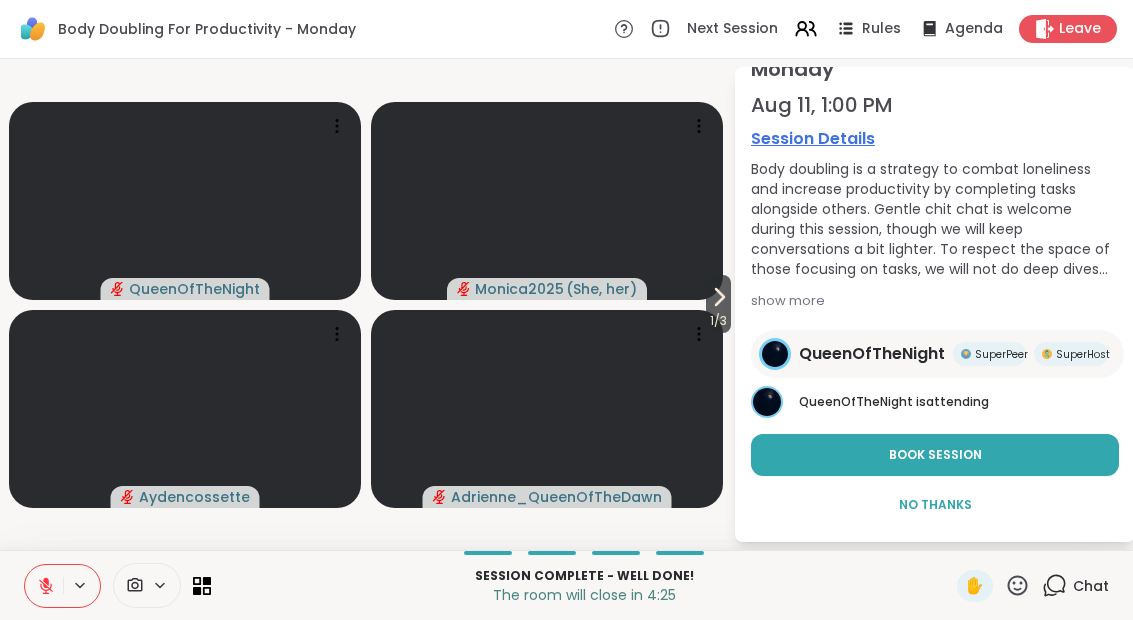click on "Book Session" at bounding box center [935, 455] 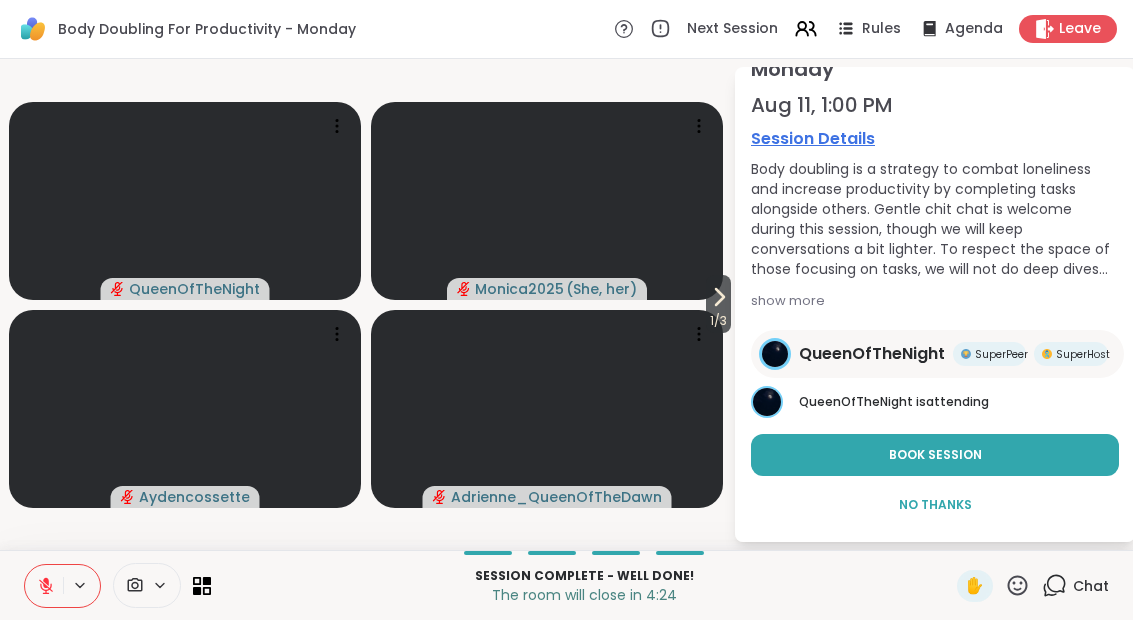 scroll, scrollTop: 59, scrollLeft: 0, axis: vertical 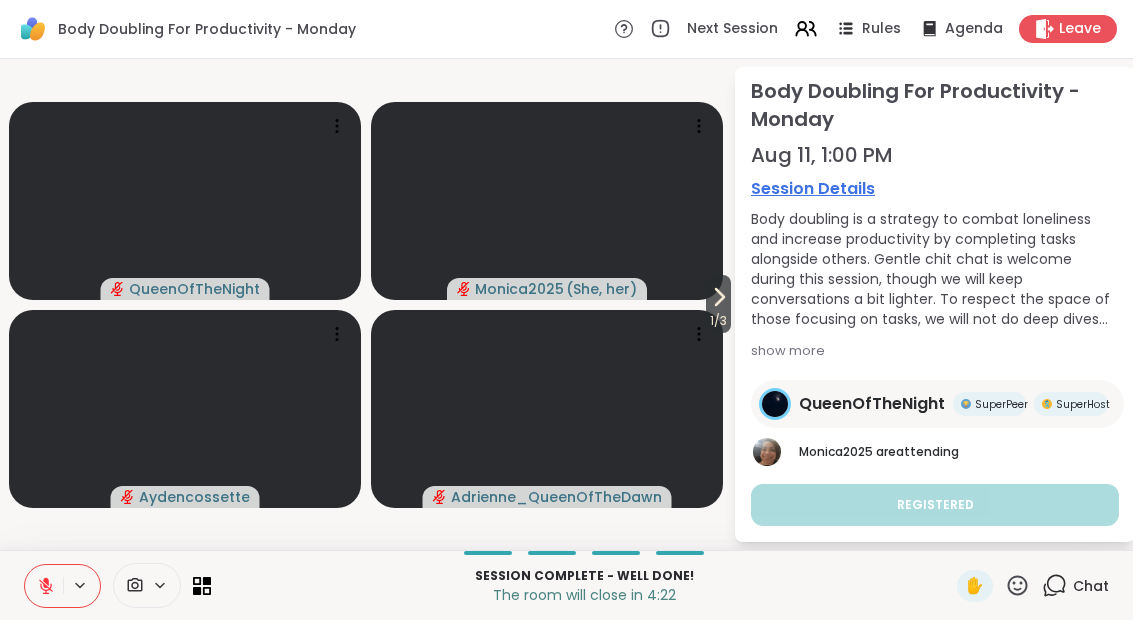 click on "Body Doubling For Productivity - Monday" at bounding box center (935, 105) 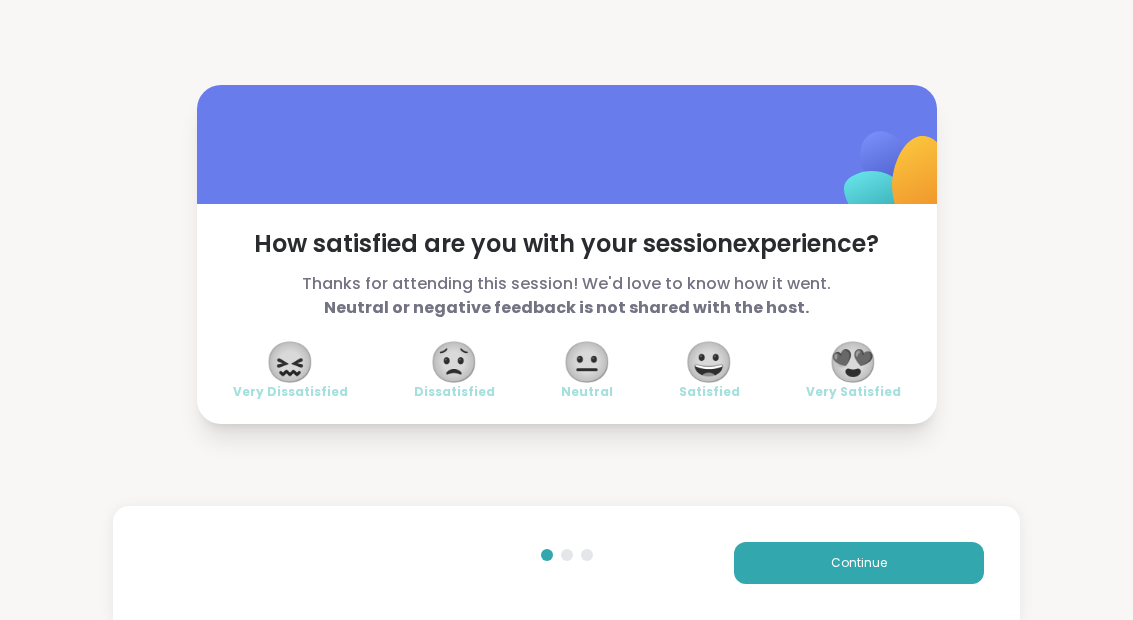 click on "😀" at bounding box center [709, 362] 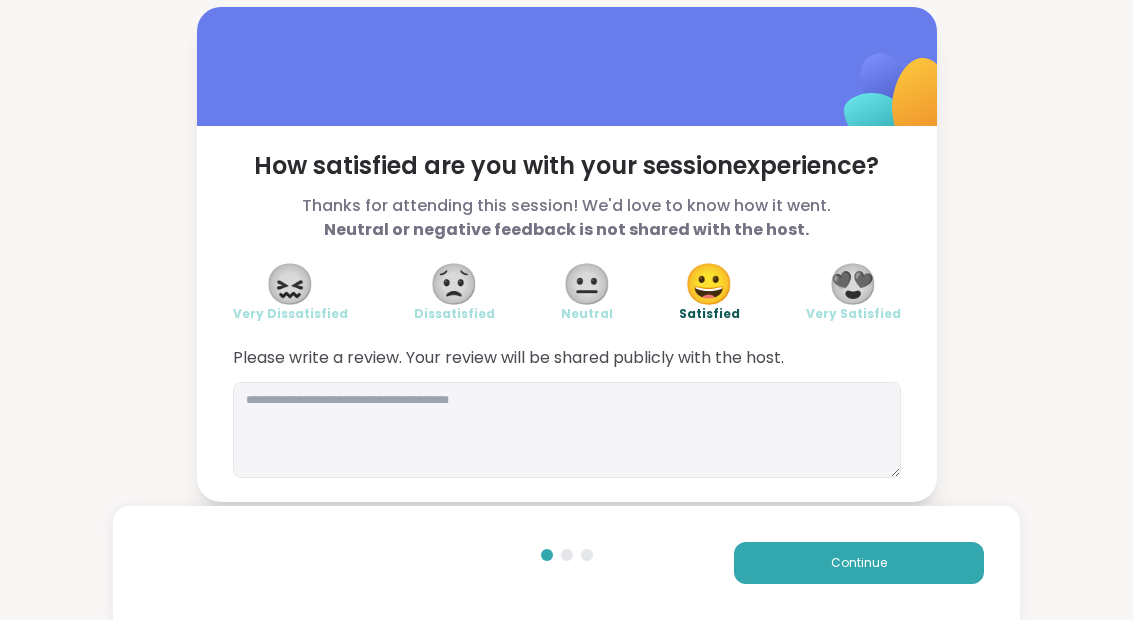 click on "Continue" at bounding box center (566, 563) 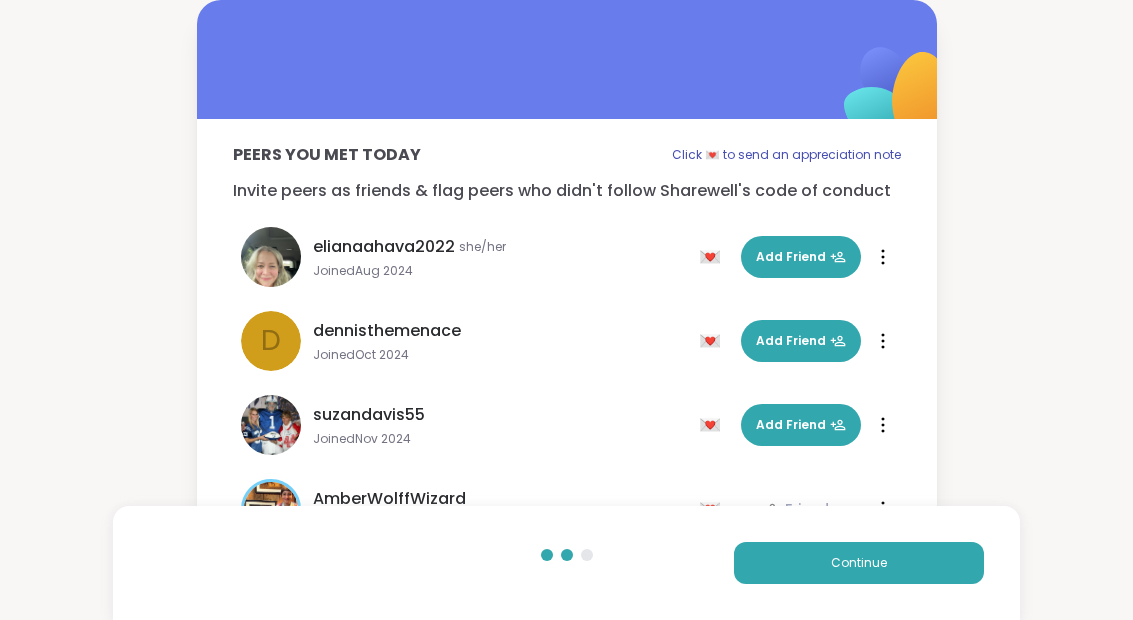 click on "Continue" at bounding box center [859, 563] 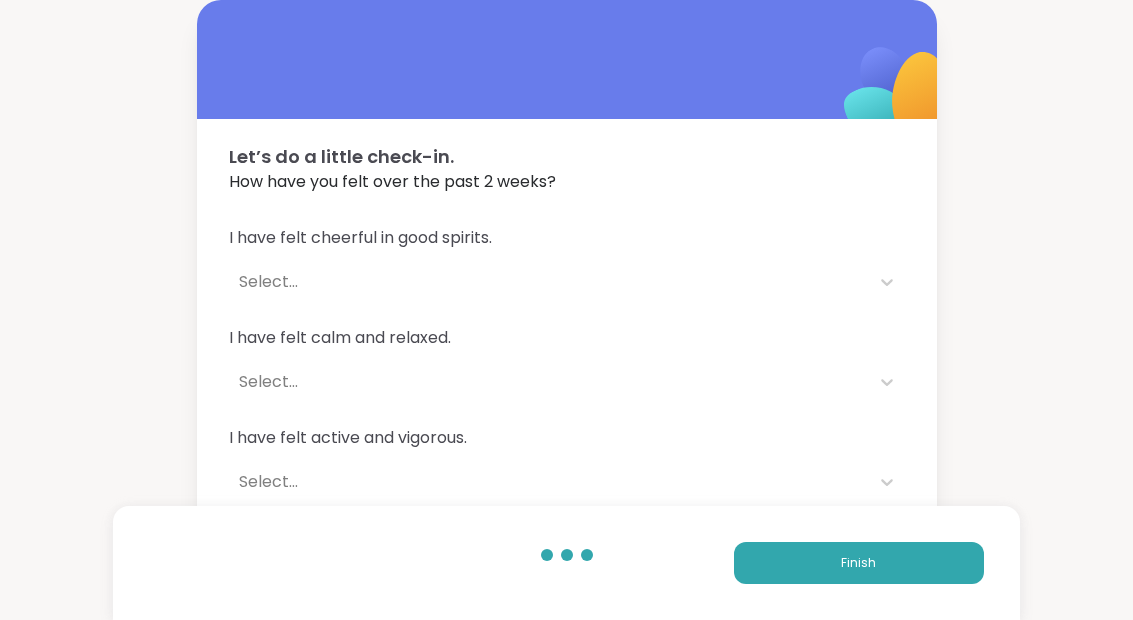 click on "Finish" at bounding box center (859, 563) 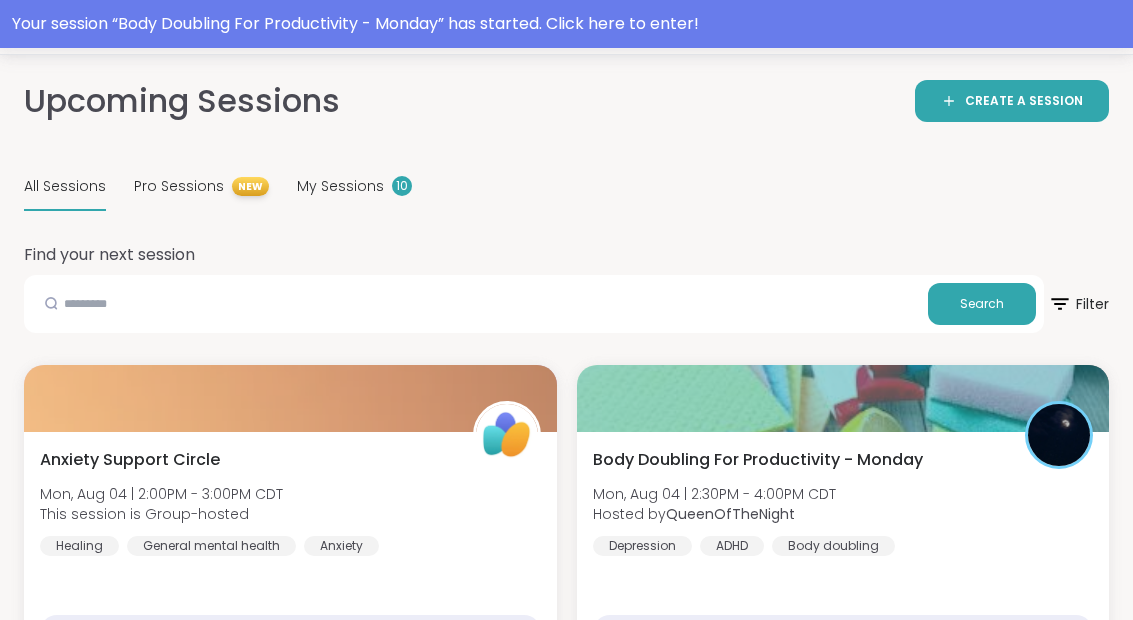 scroll, scrollTop: 107, scrollLeft: 0, axis: vertical 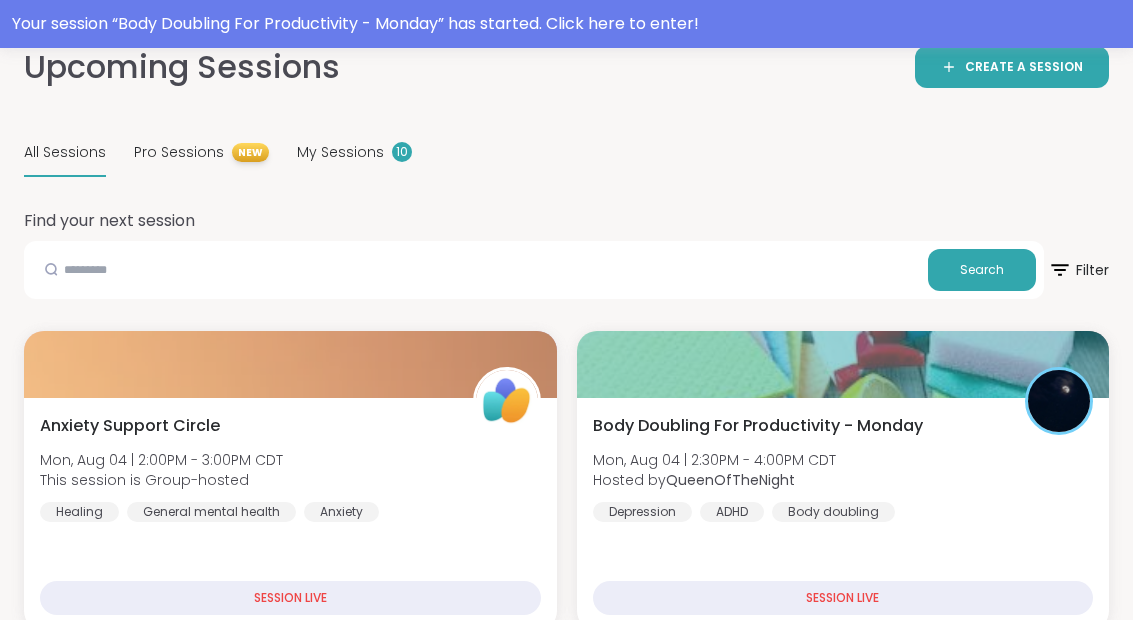 click on "Body Doubling For Productivity - Monday Mon, [DATE] | [TIME] - [TIME] [TIMEZONE] Hosted by [USERNAME] Depression ADHD Body doubling" at bounding box center [843, 468] 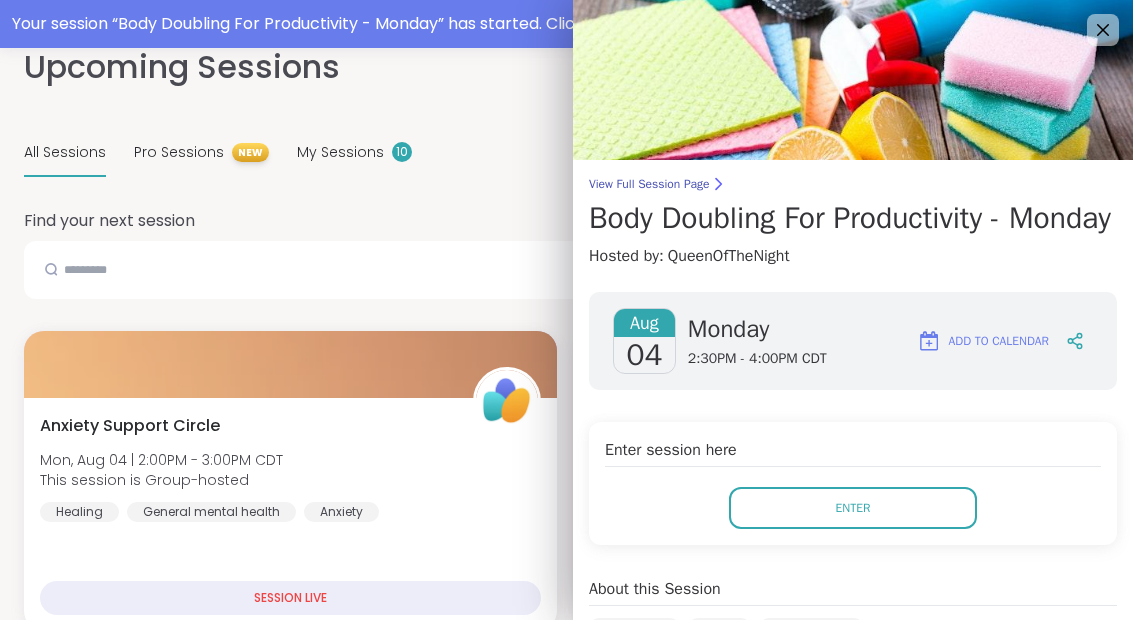 click on "Enter" at bounding box center (853, 508) 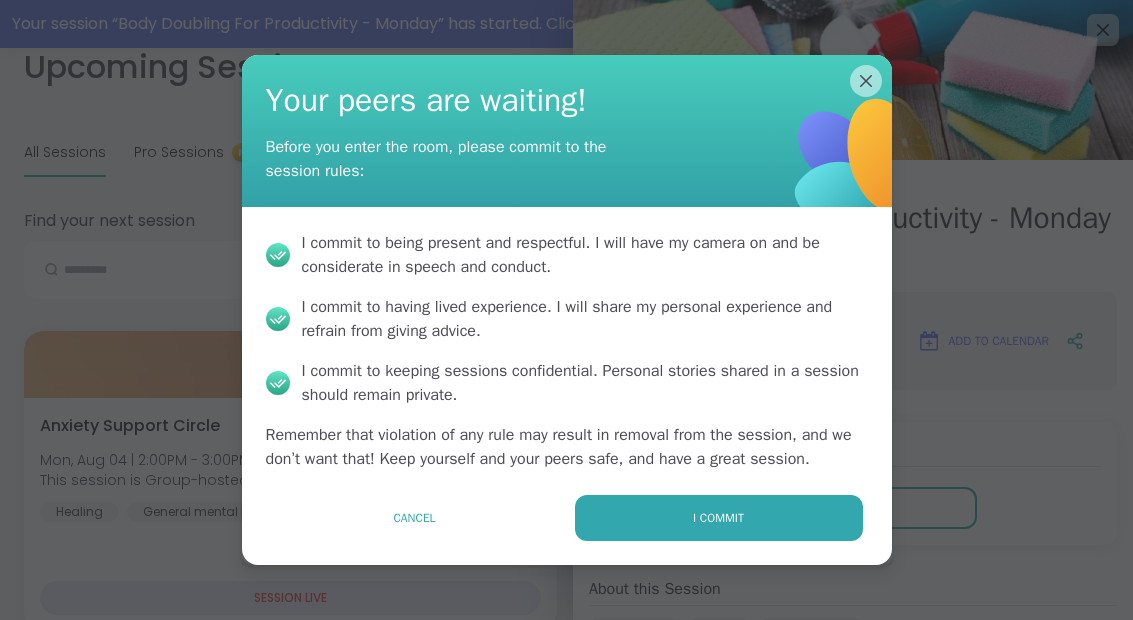click on "I commit" at bounding box center (719, 518) 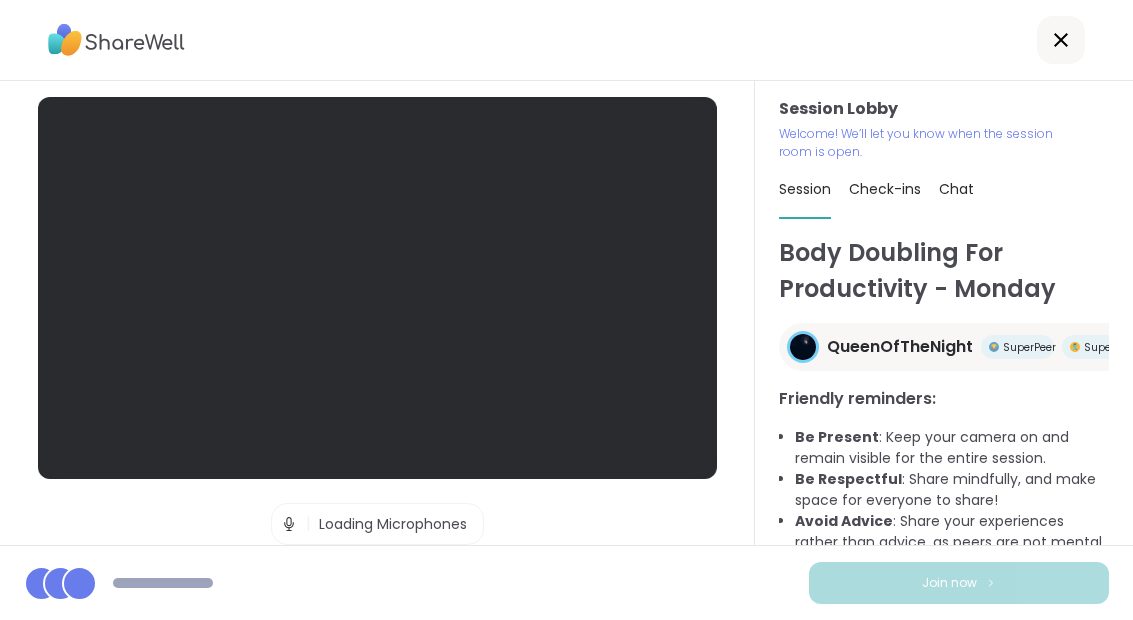 scroll, scrollTop: 0, scrollLeft: 0, axis: both 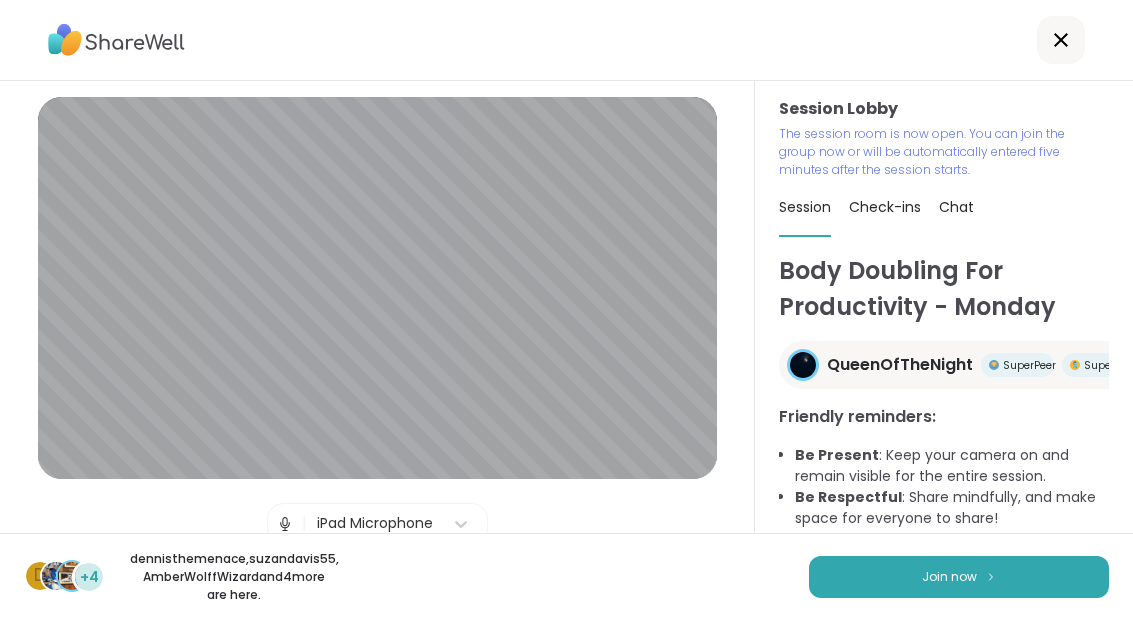 click at bounding box center (991, 576) 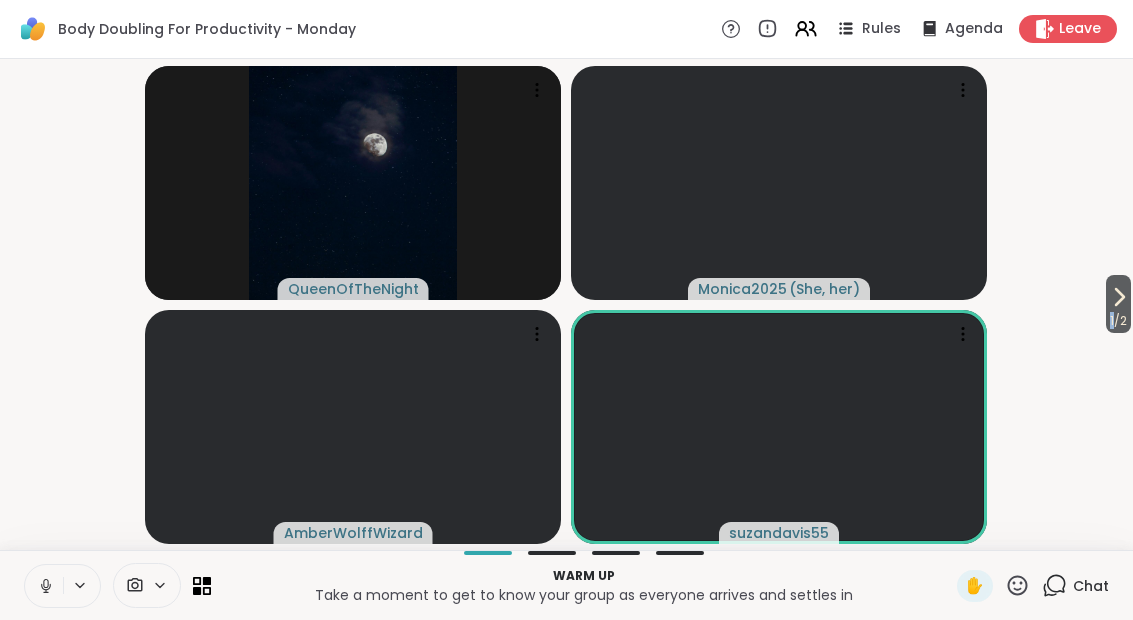 click at bounding box center [44, 586] 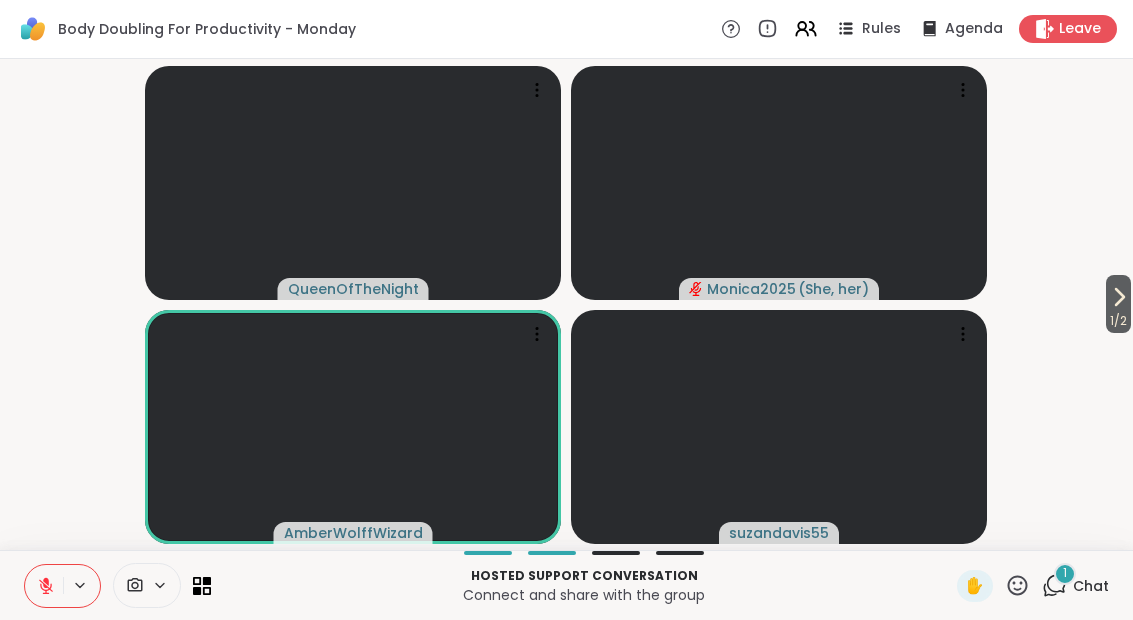 click on "Chat" at bounding box center [1091, 586] 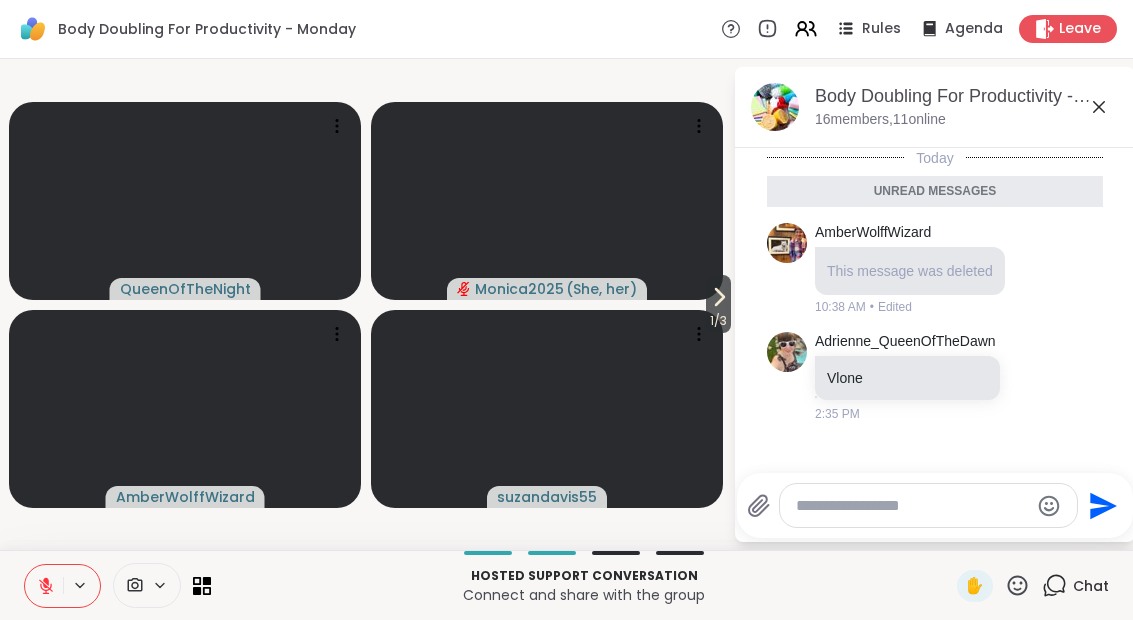 click 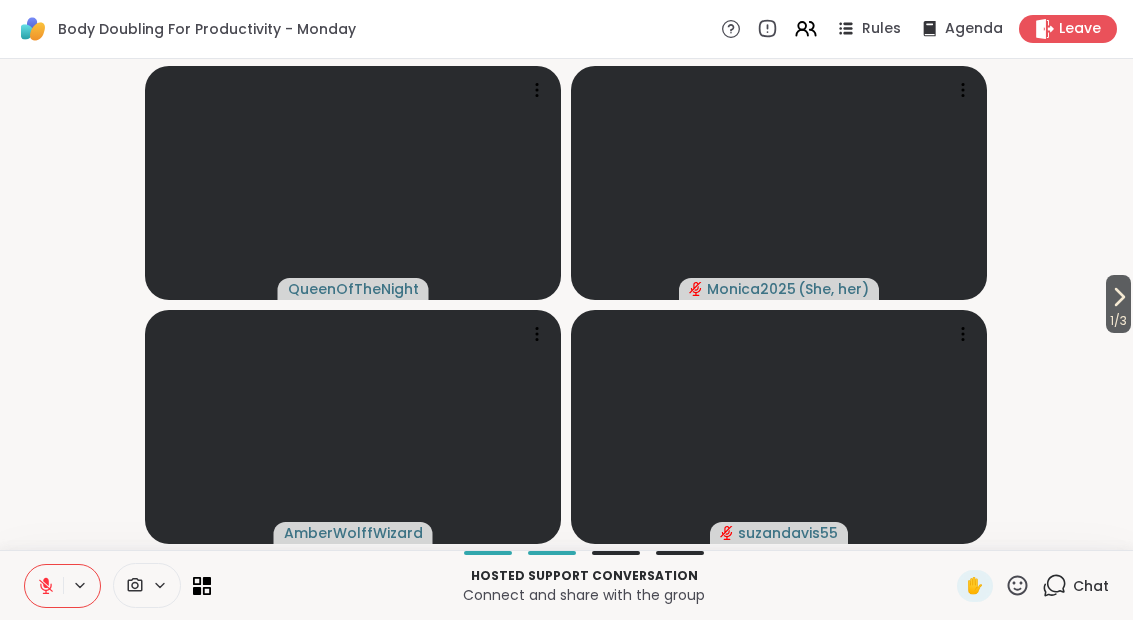 click on "1  /  3" at bounding box center [1118, 304] 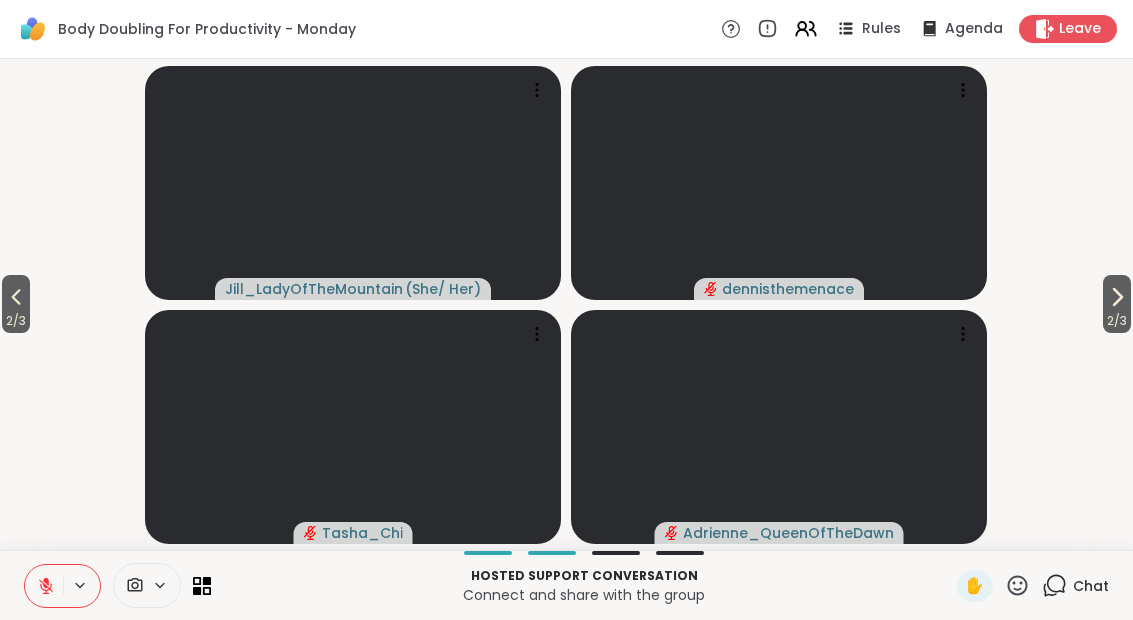 click 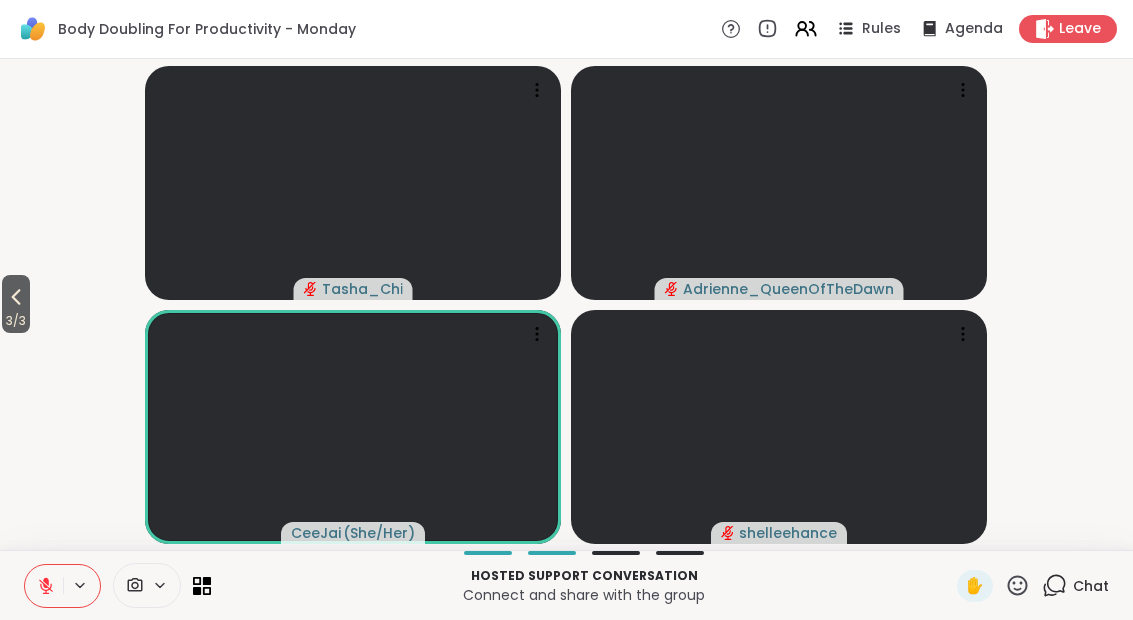 click 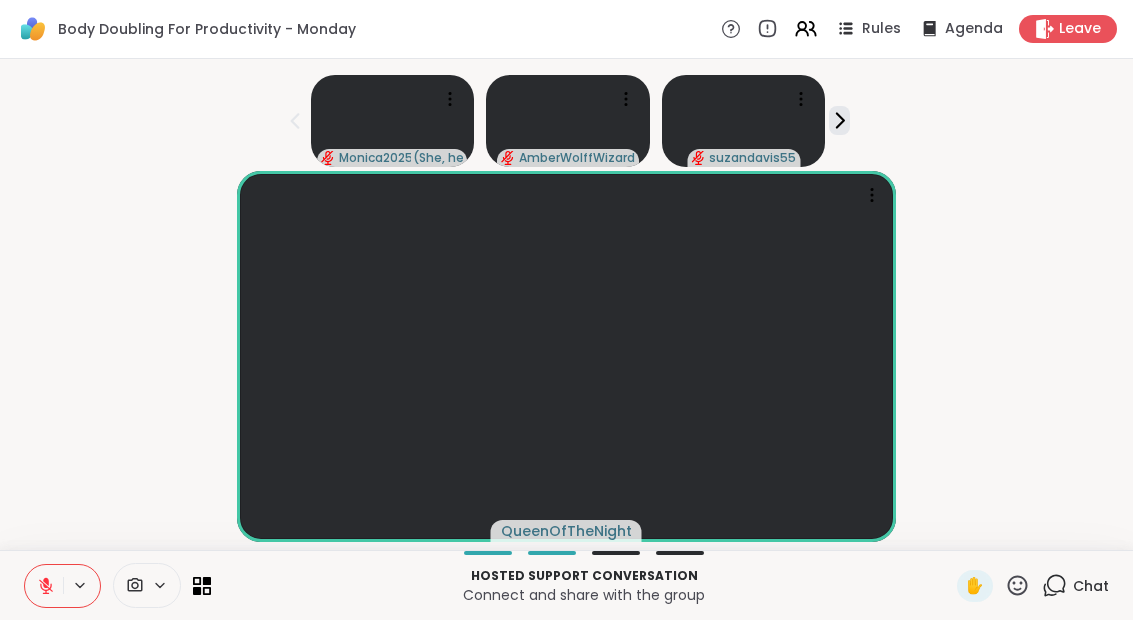 click at bounding box center (44, 586) 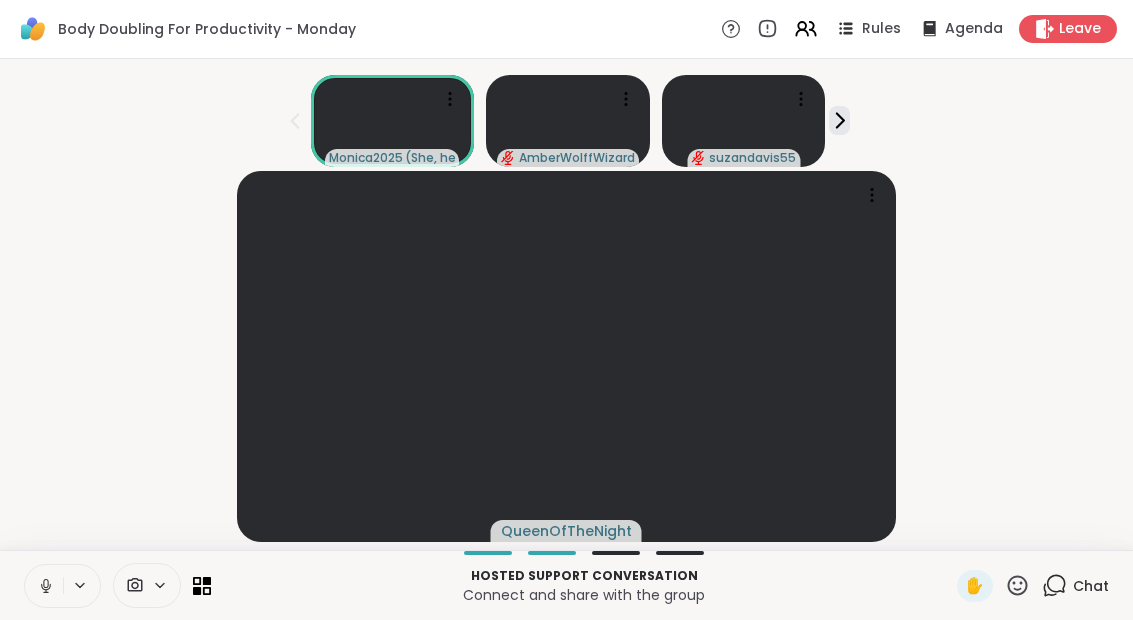 click at bounding box center [44, 586] 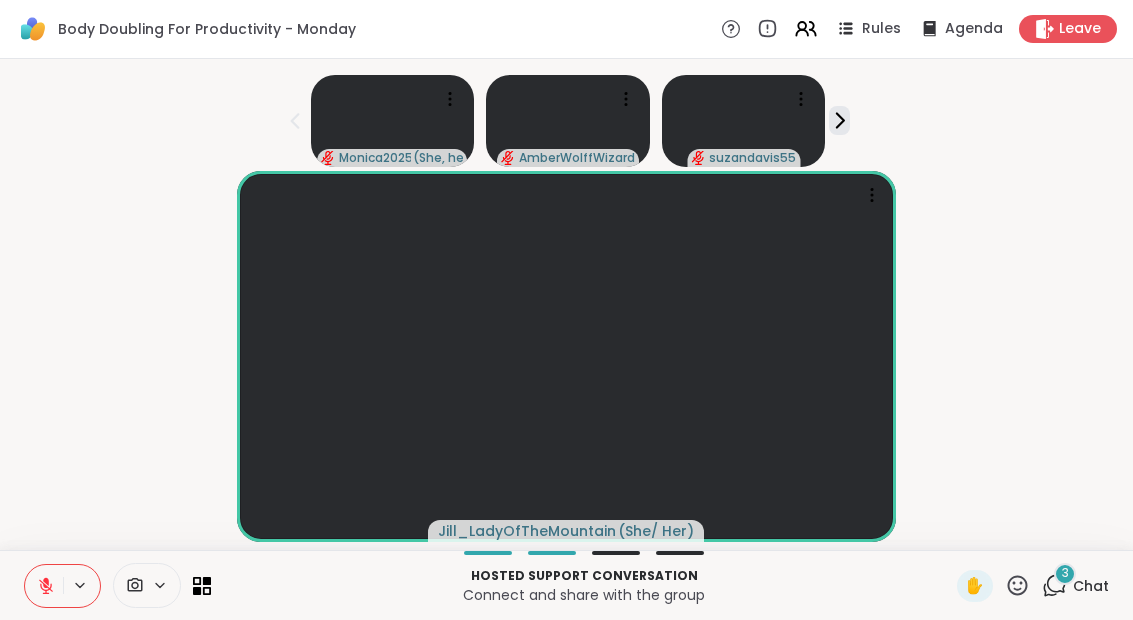 click on "Hosted support conversation Connect and share with the group ✋ 3 Chat" at bounding box center [566, 585] 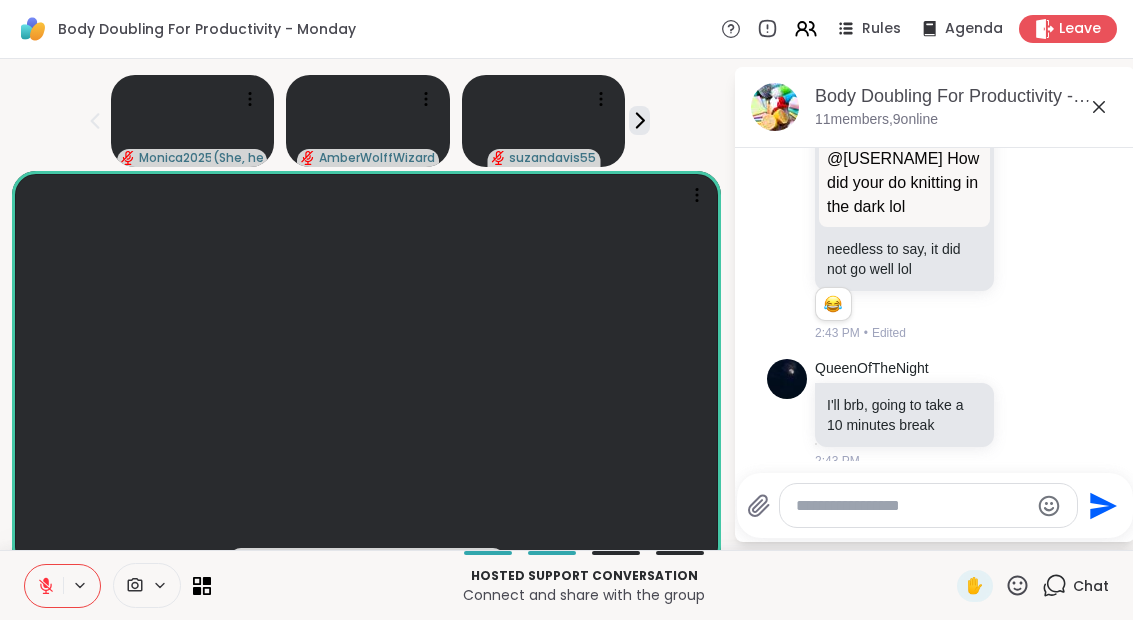 scroll, scrollTop: 558, scrollLeft: 0, axis: vertical 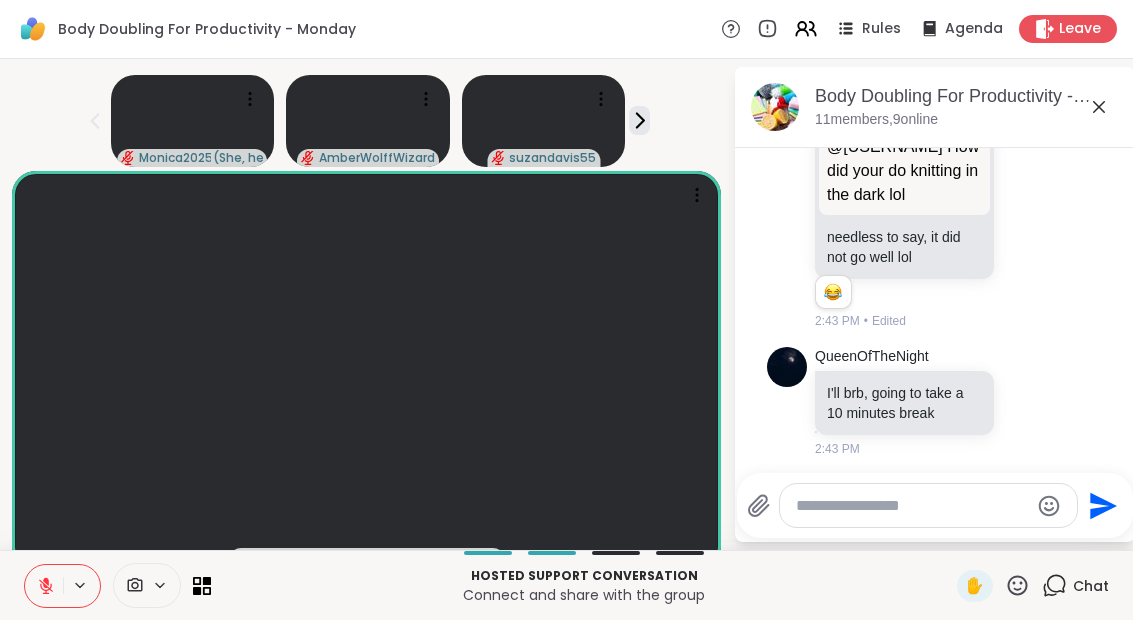 click 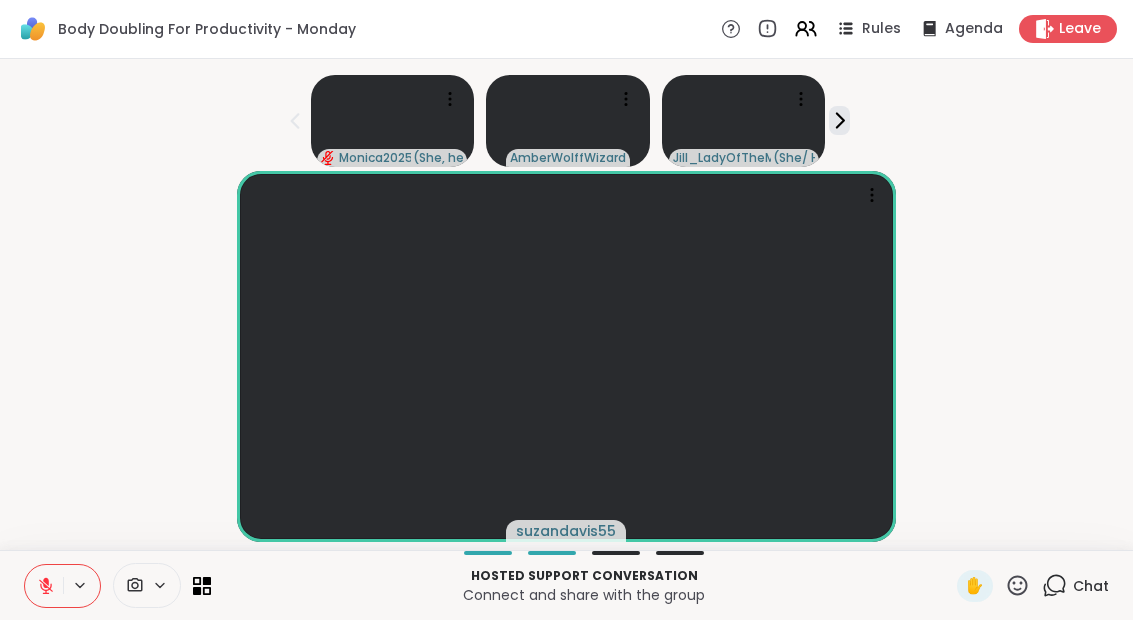 click 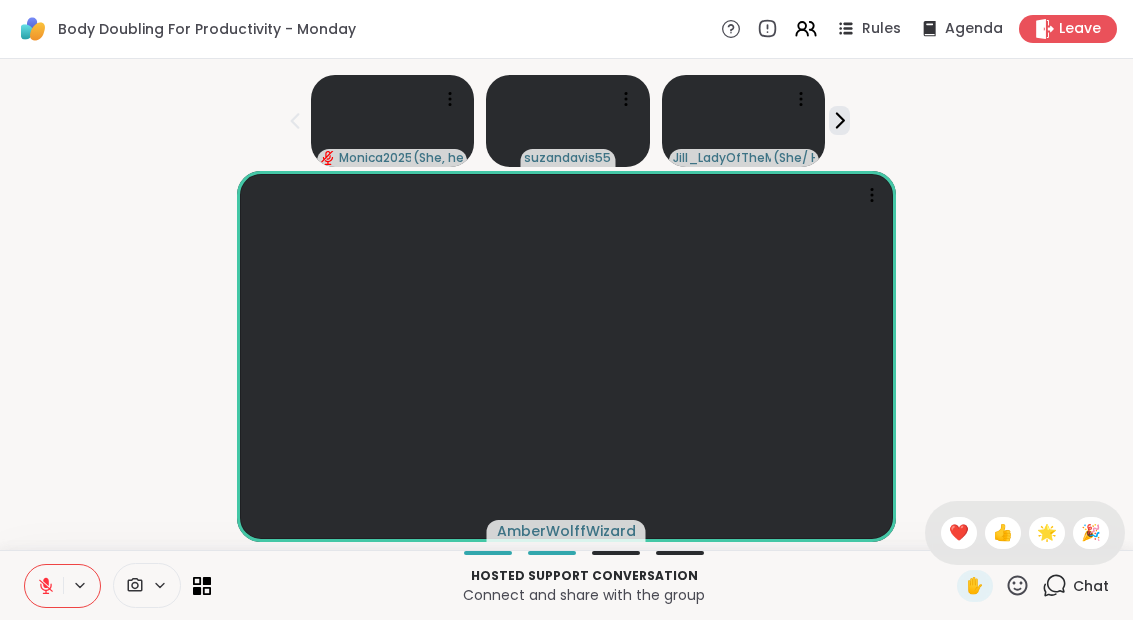 click on "🎉" at bounding box center (1091, 533) 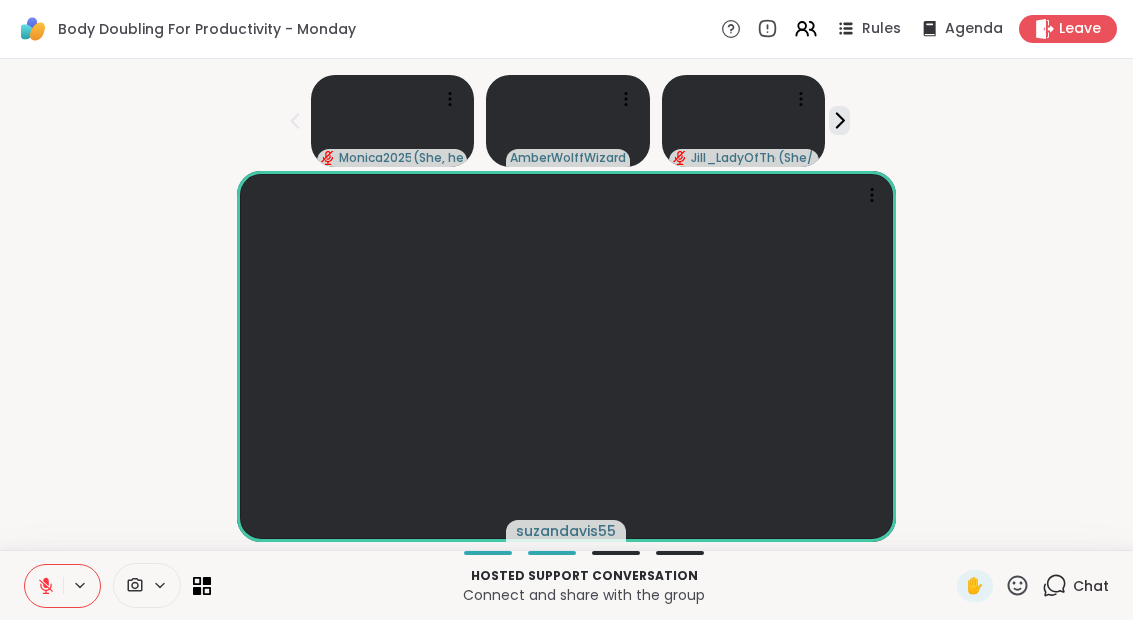 click 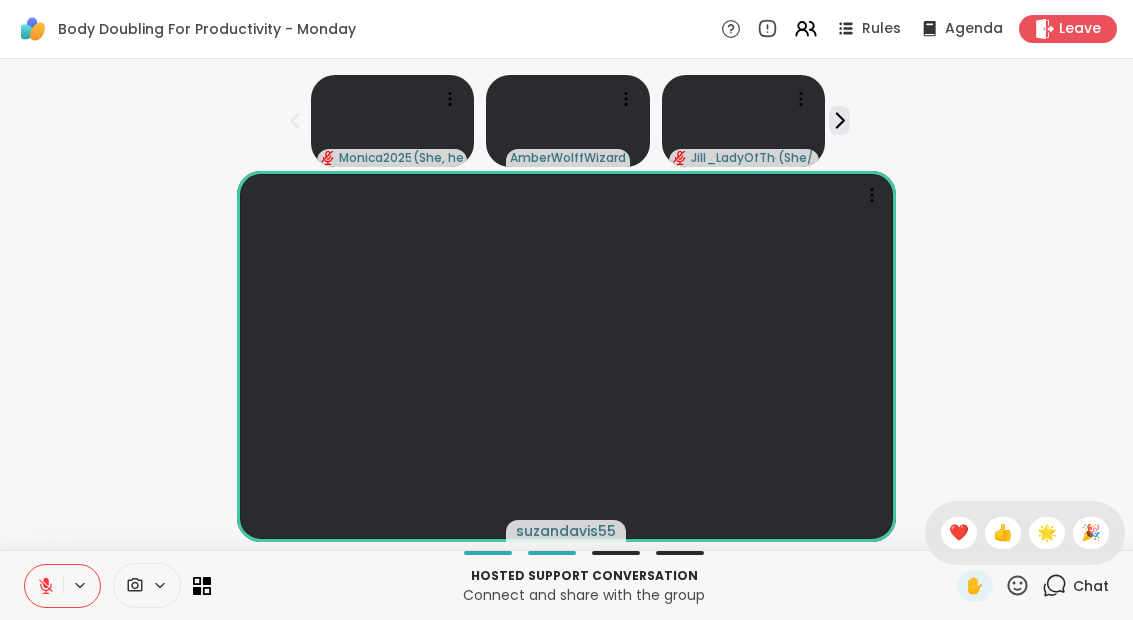 click on "❤️" at bounding box center (959, 533) 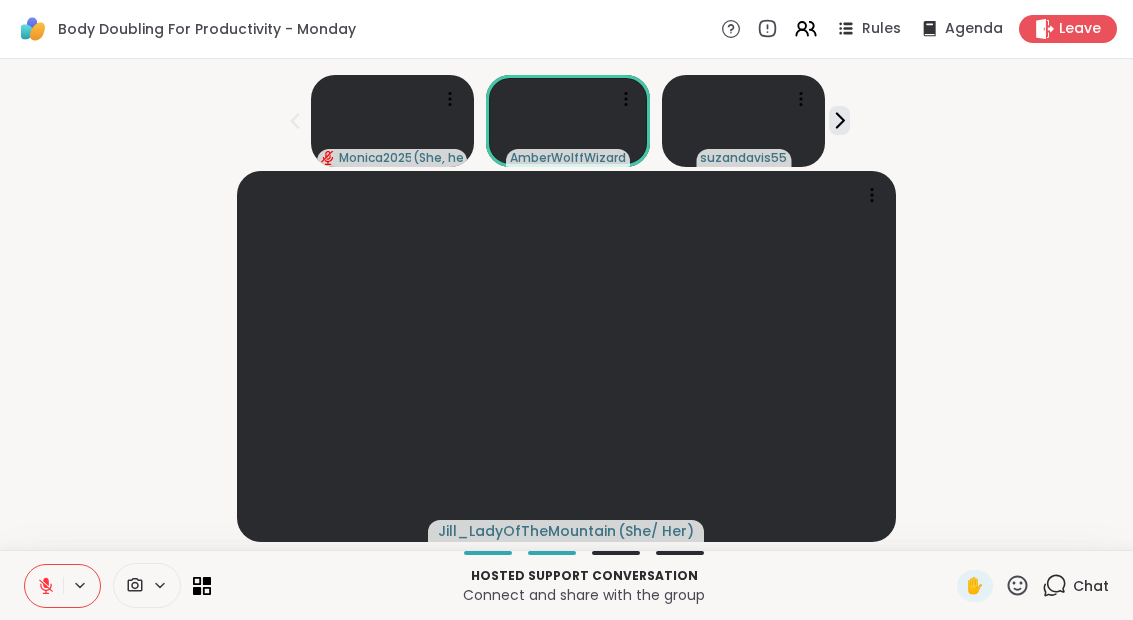 click 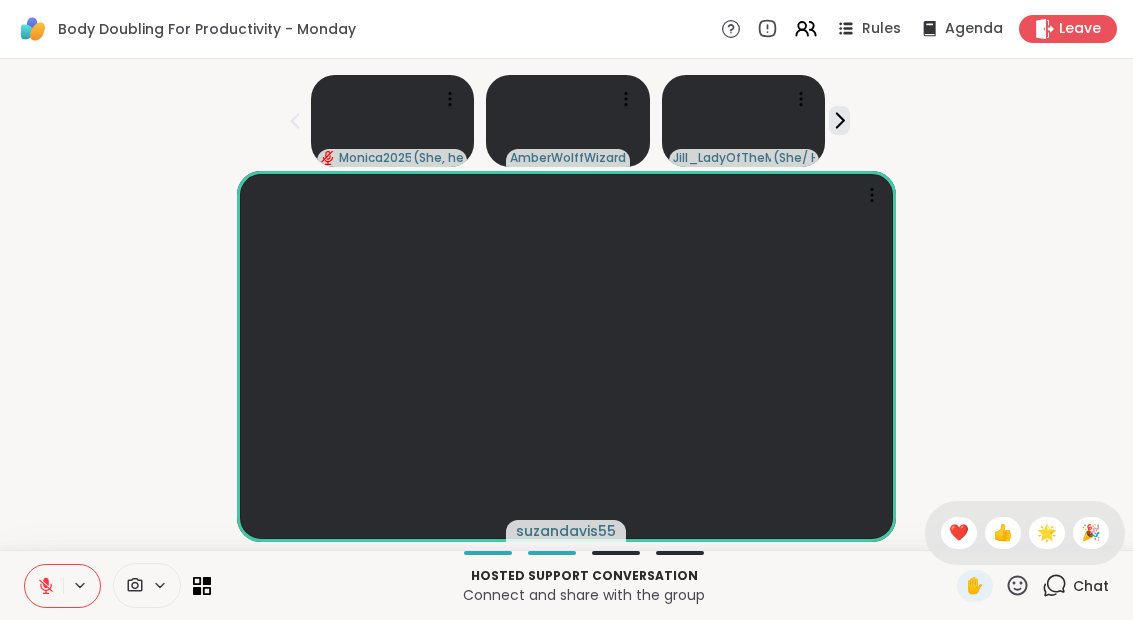 click on "[USERNAME] ( She, her ) [USERNAME] [USERNAME] ( She/ Her ) [USERNAME]" at bounding box center [566, 304] 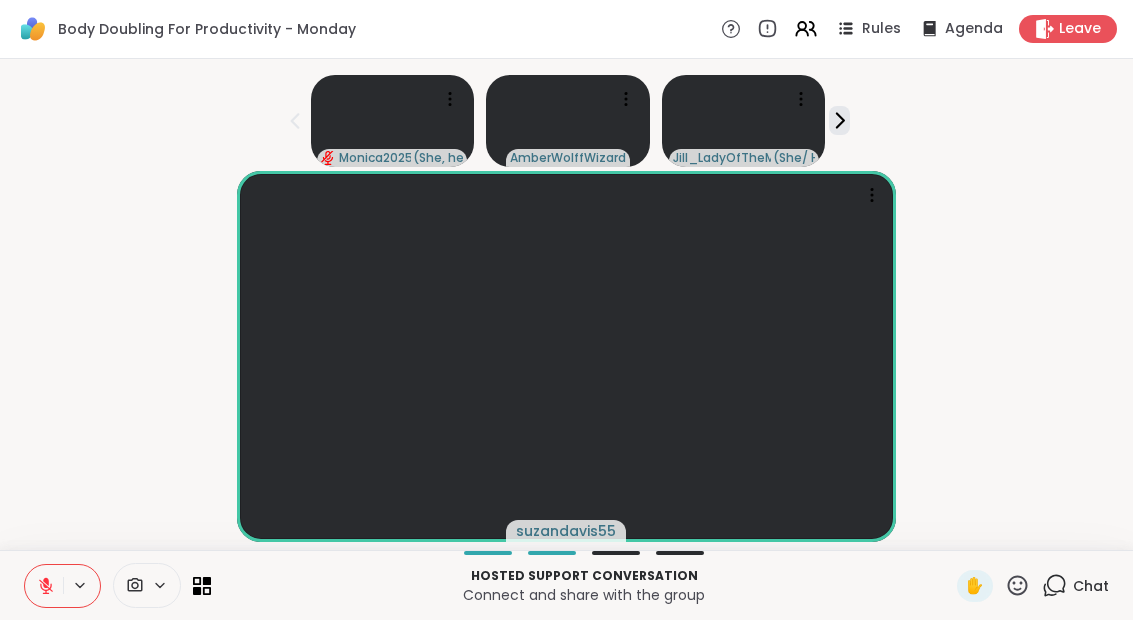 click on "suzandavis55" at bounding box center (566, 356) 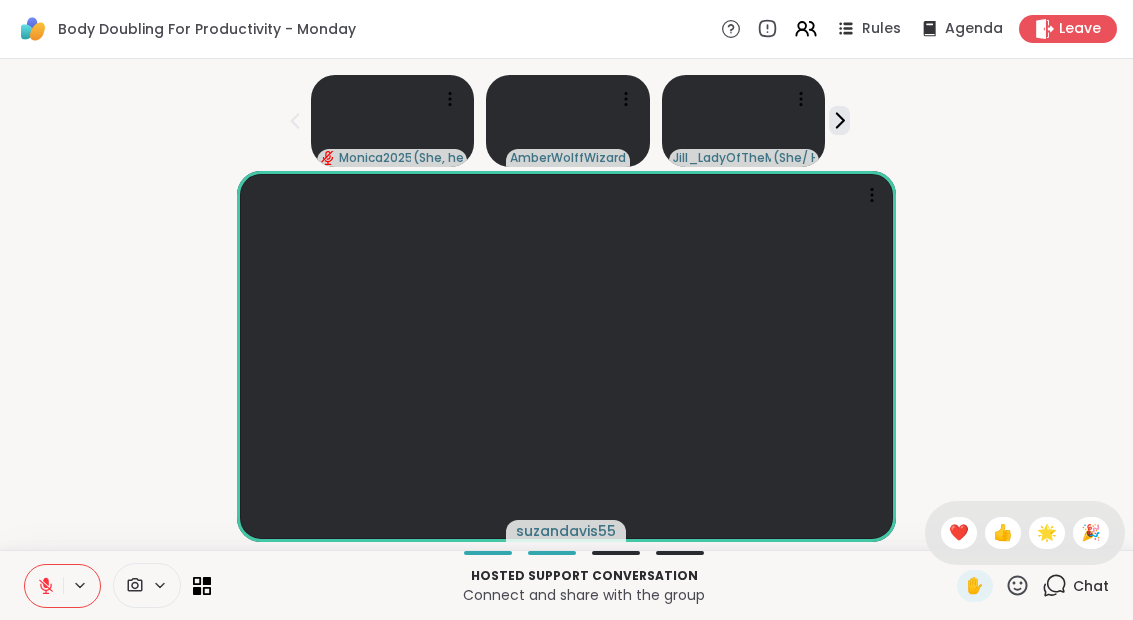 click on "✋ ❤️ 👍 🌟 🎉" at bounding box center (1025, 533) 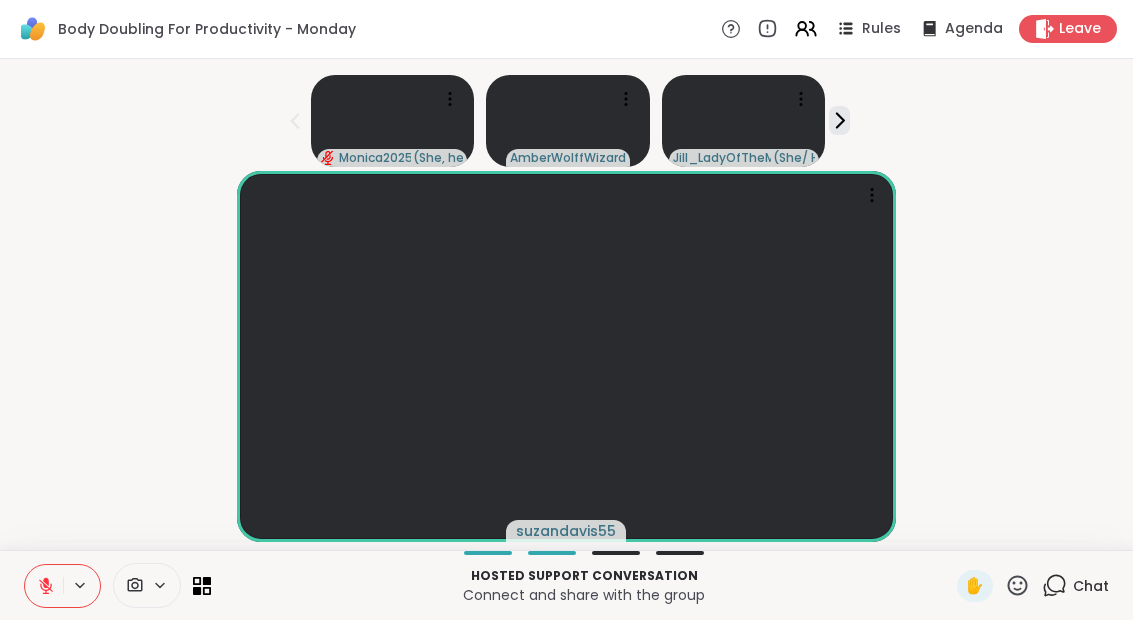 click 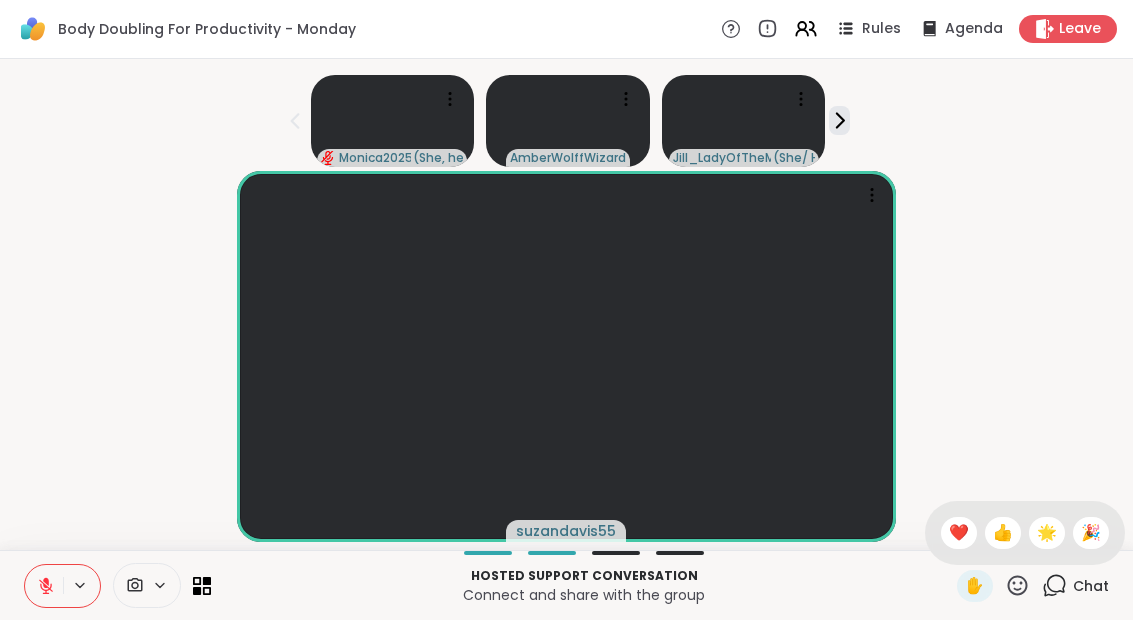click on "suzandavis55" at bounding box center (566, 356) 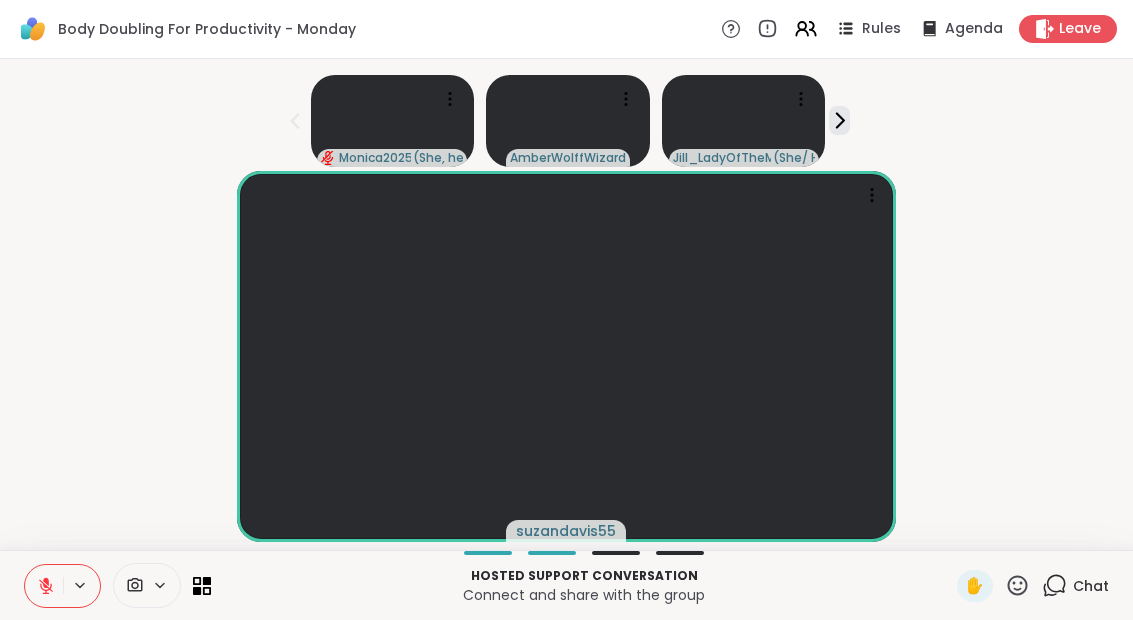 click on "Chat" at bounding box center (1075, 586) 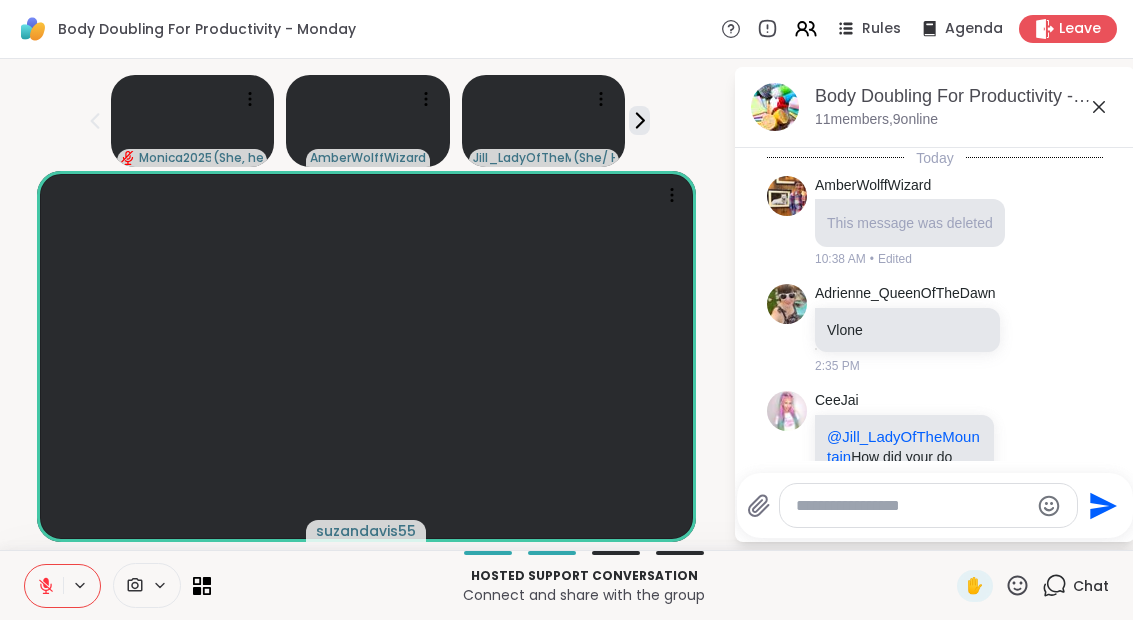 scroll, scrollTop: 1261, scrollLeft: 0, axis: vertical 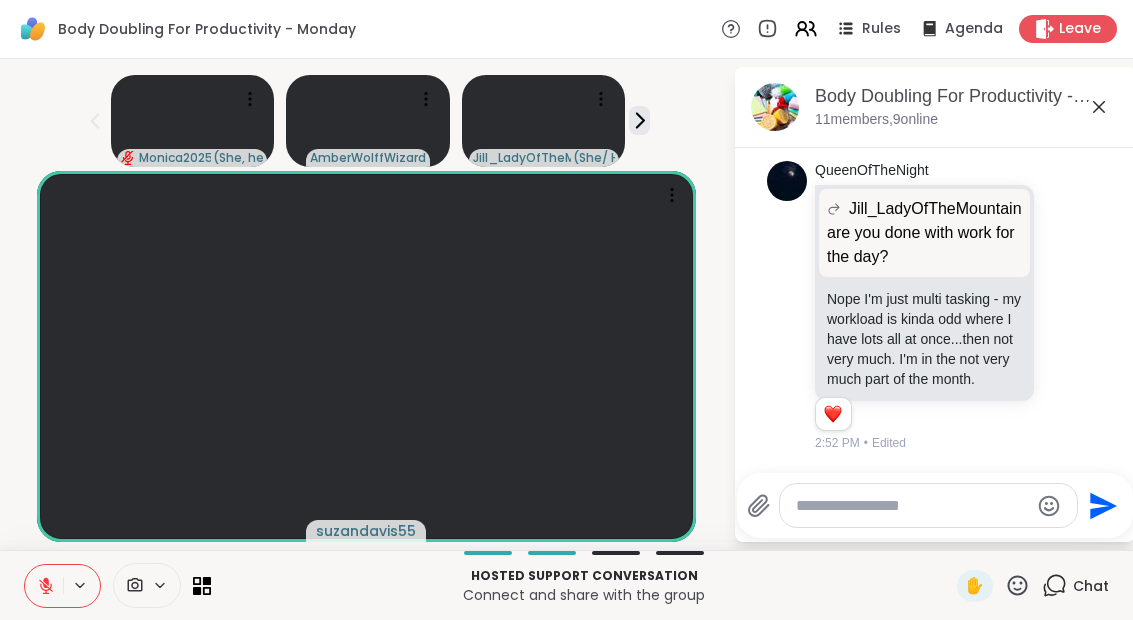 click at bounding box center [912, 506] 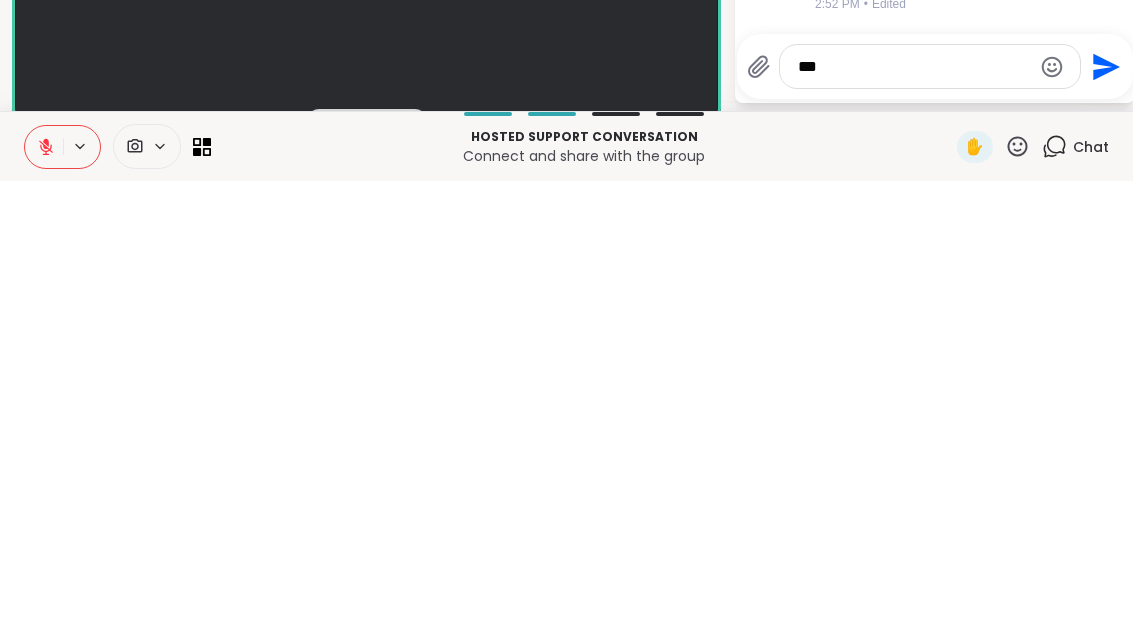 type on "***" 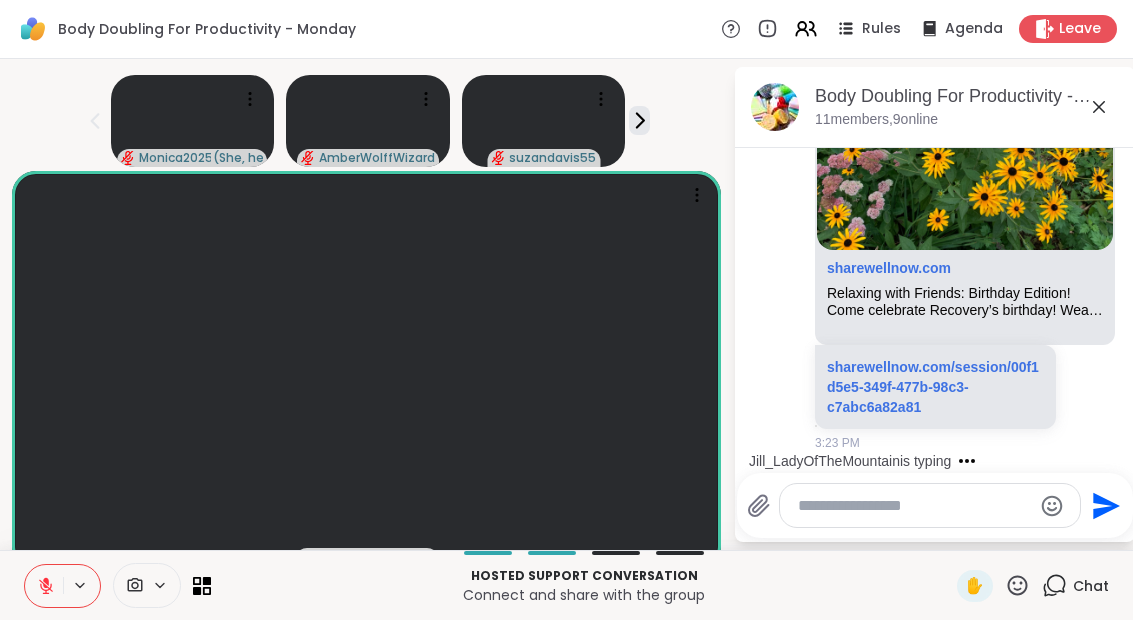 scroll, scrollTop: 1963, scrollLeft: 0, axis: vertical 